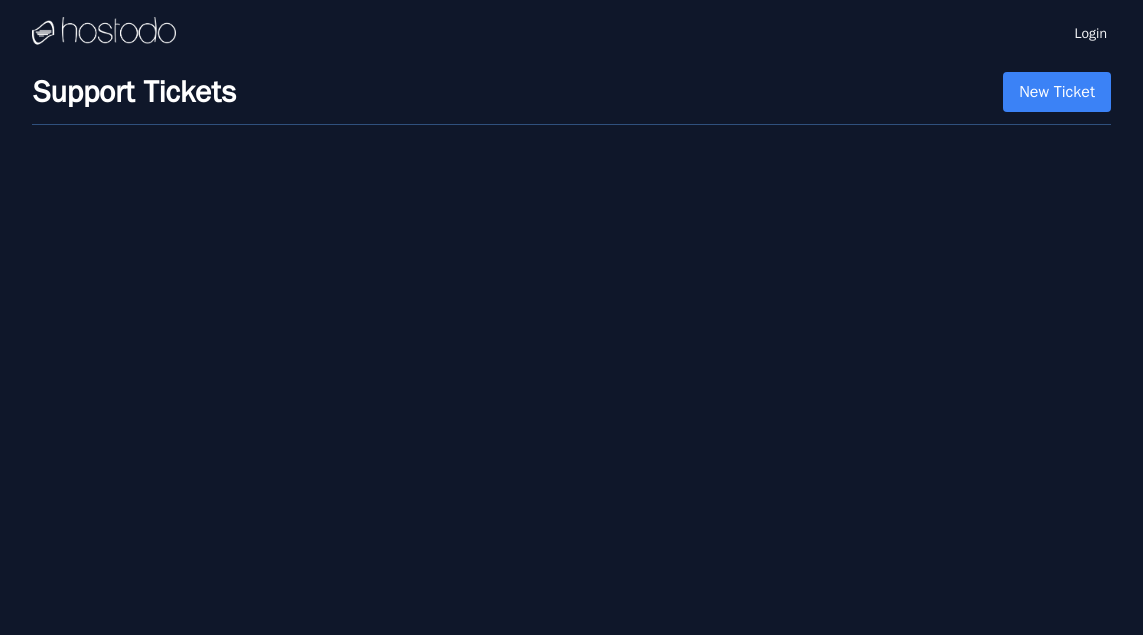 scroll, scrollTop: 0, scrollLeft: 0, axis: both 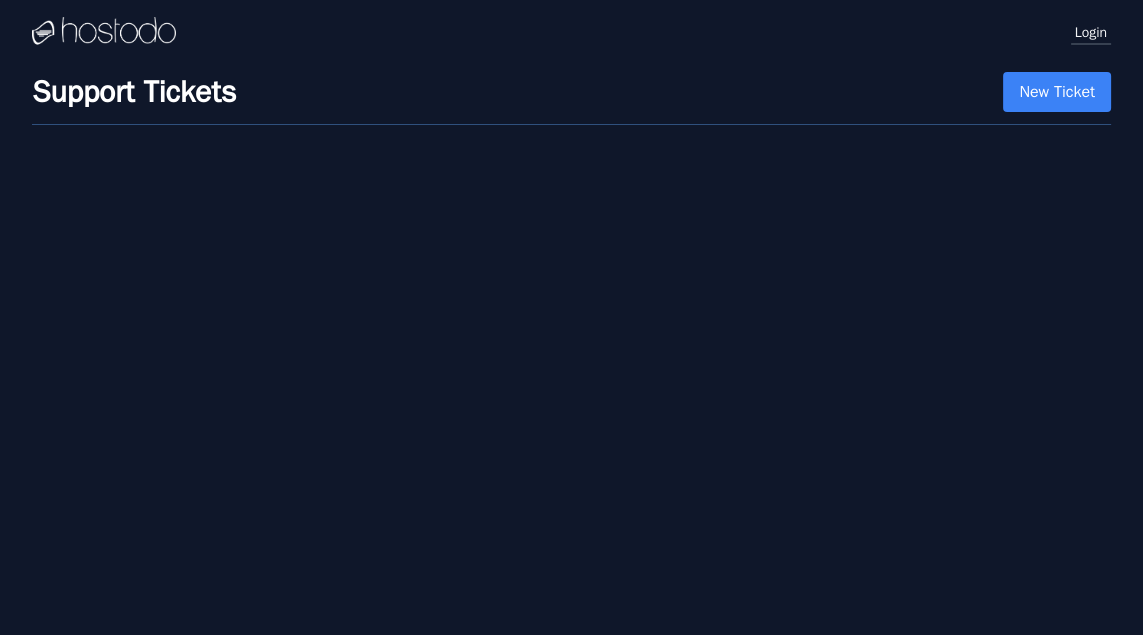 click on "Login" at bounding box center [1091, 32] 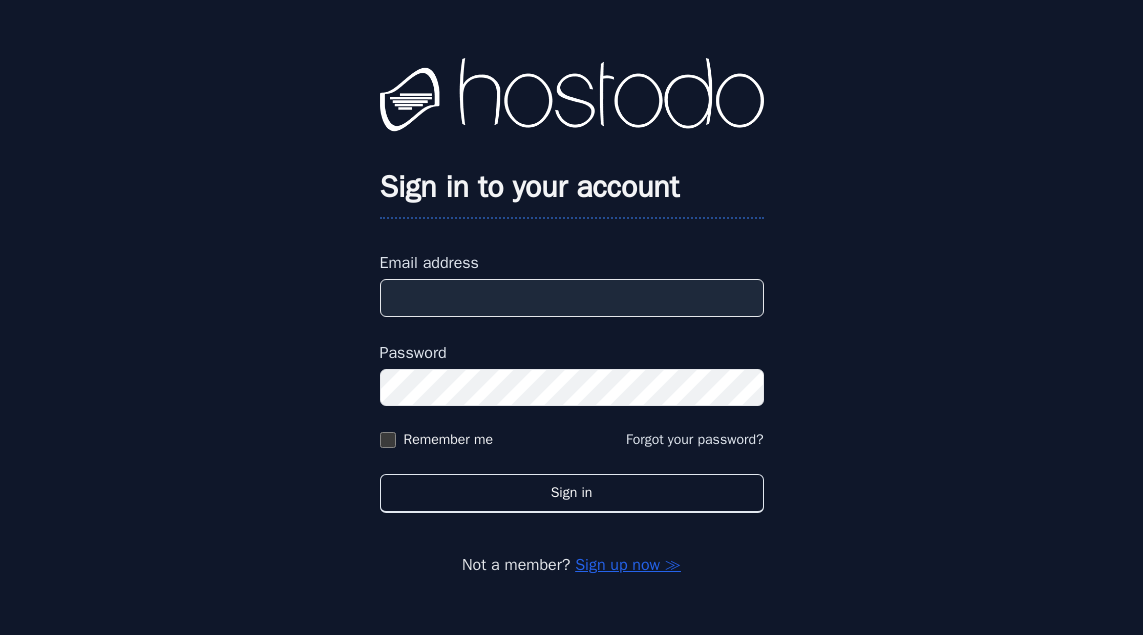 scroll, scrollTop: 0, scrollLeft: 0, axis: both 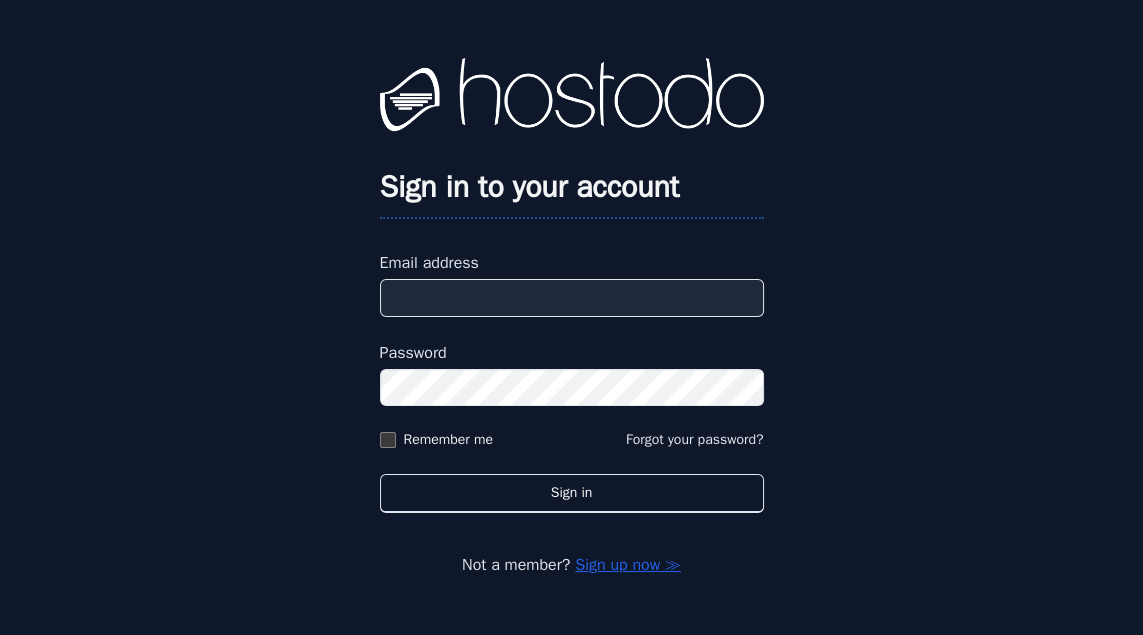 click on "Email address" at bounding box center [572, 263] 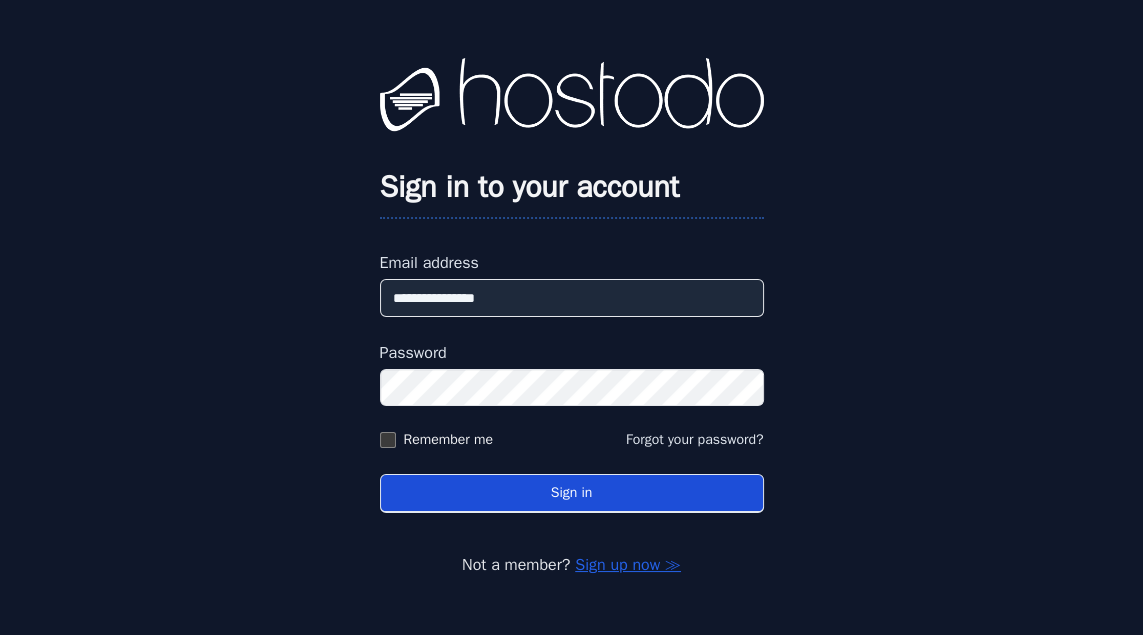 click on "Sign in" at bounding box center [572, 493] 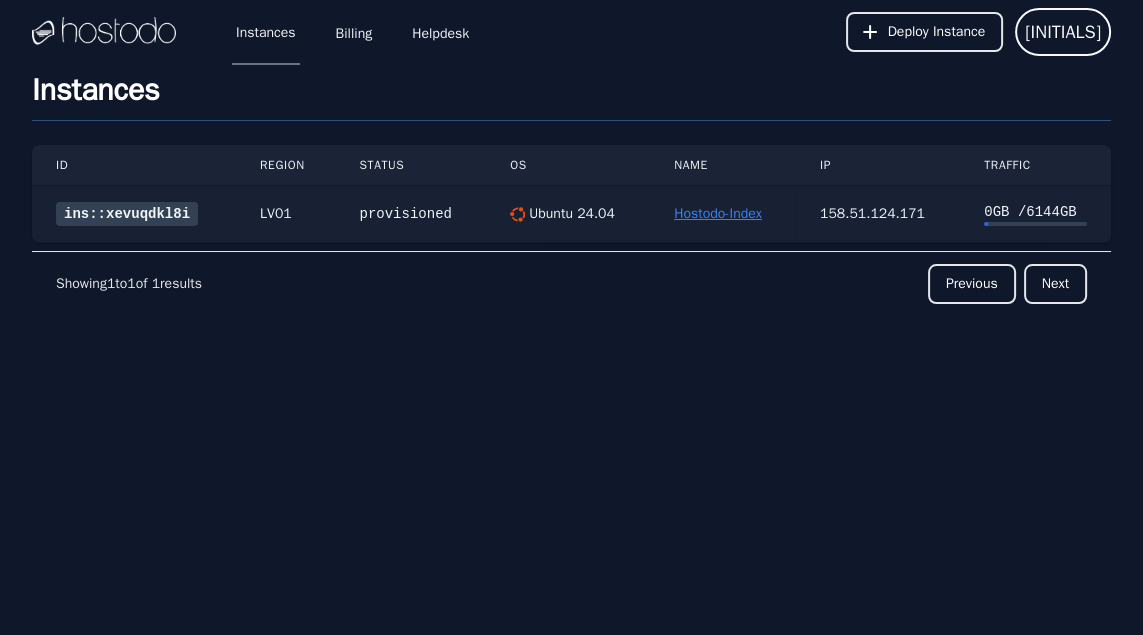 click on "Hostodo-Index" at bounding box center (718, 213) 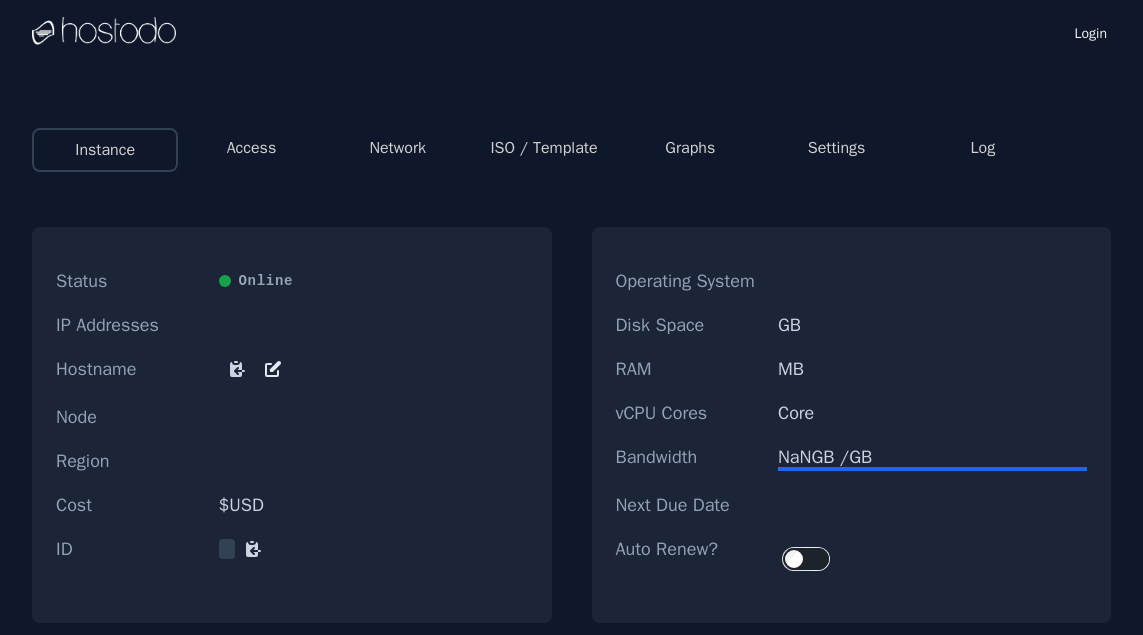scroll, scrollTop: 0, scrollLeft: 0, axis: both 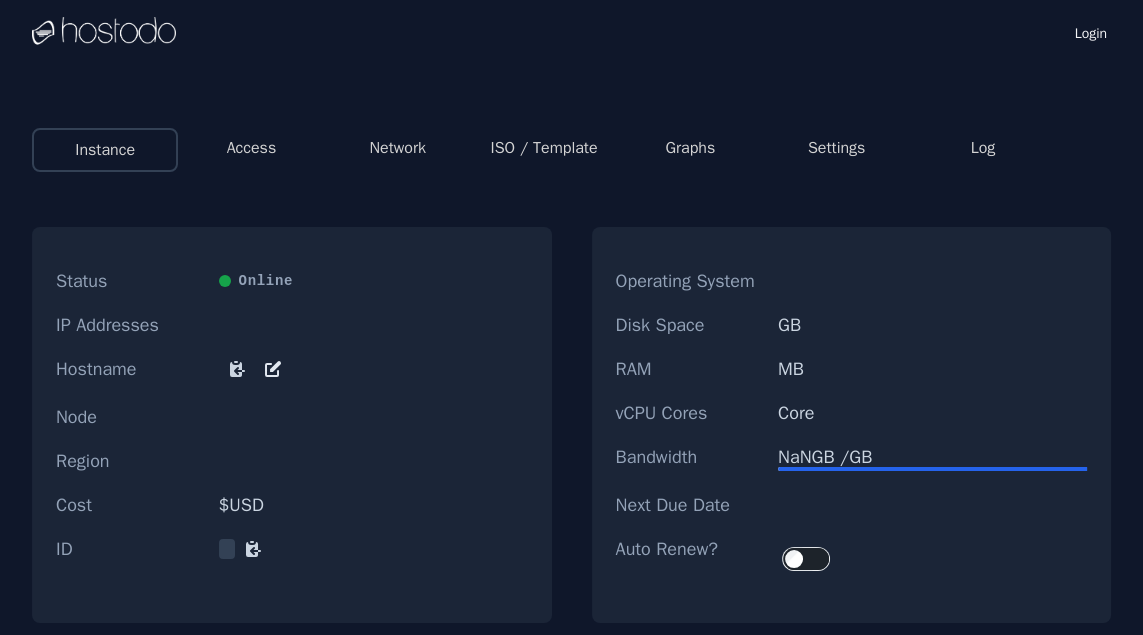 click on "Log" at bounding box center [983, 148] 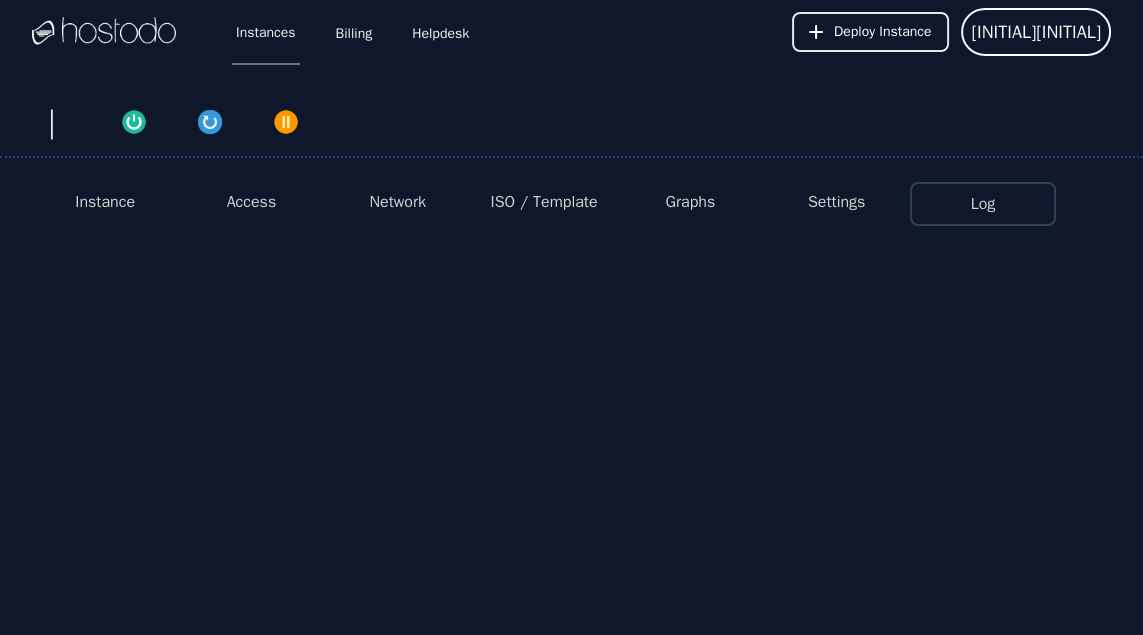 click on "Access" at bounding box center (252, 202) 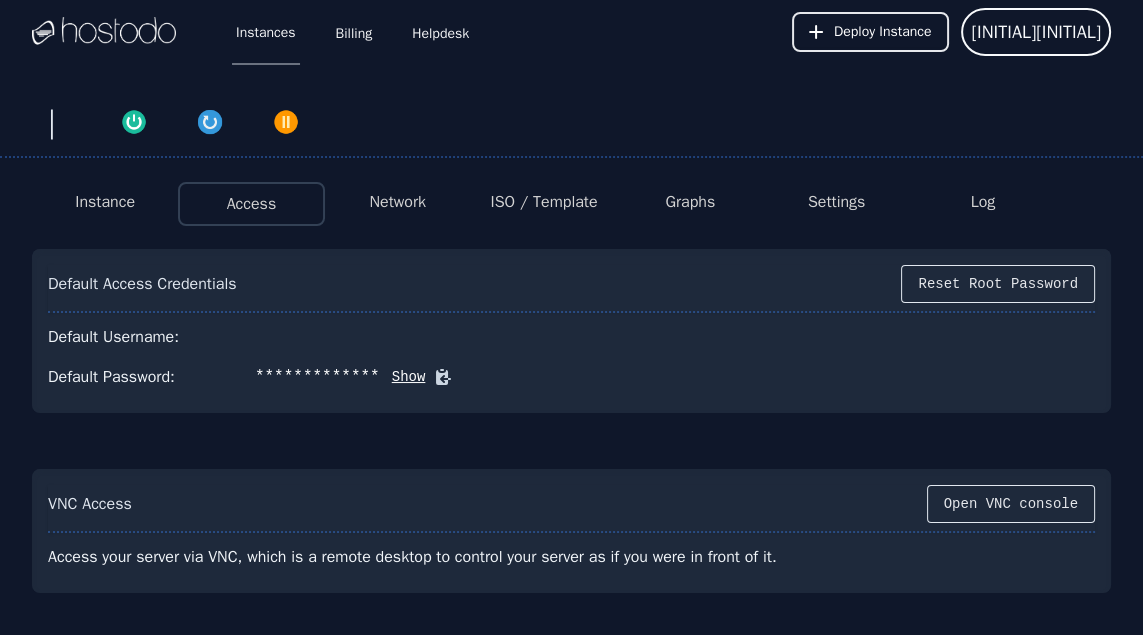 click on "Instance" at bounding box center [105, 202] 